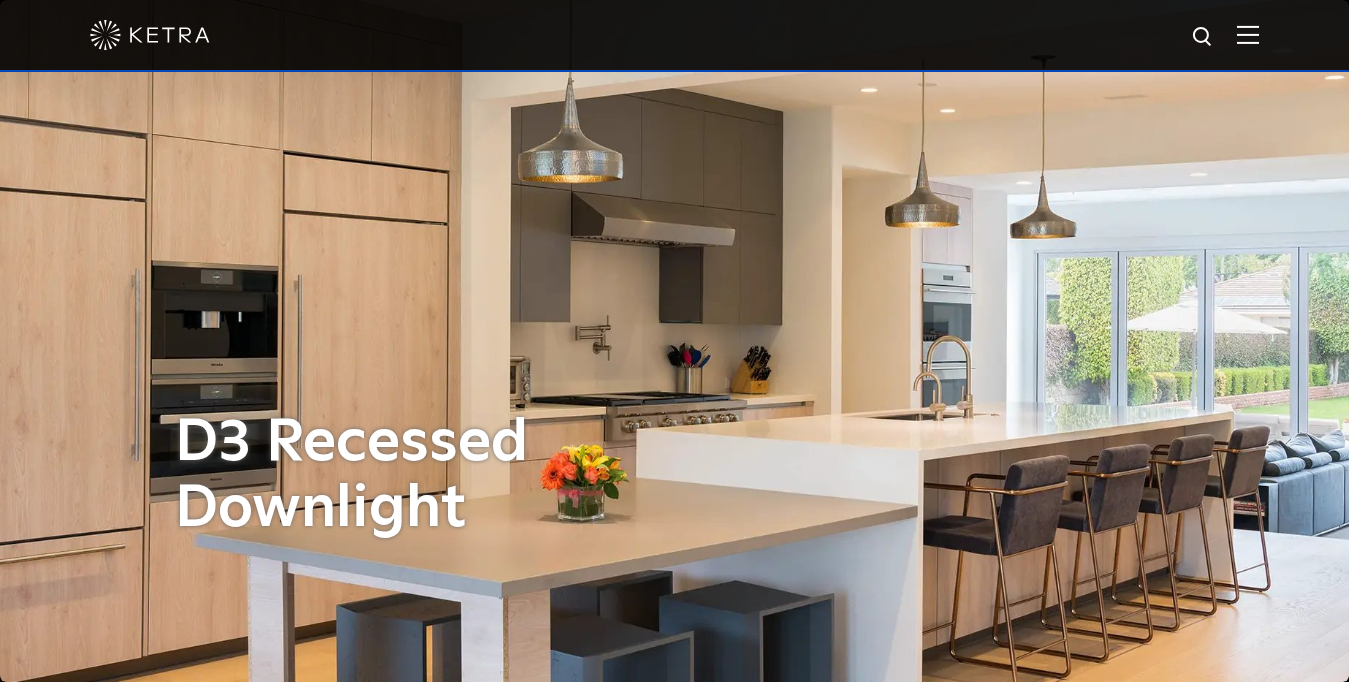 scroll, scrollTop: 1028, scrollLeft: 0, axis: vertical 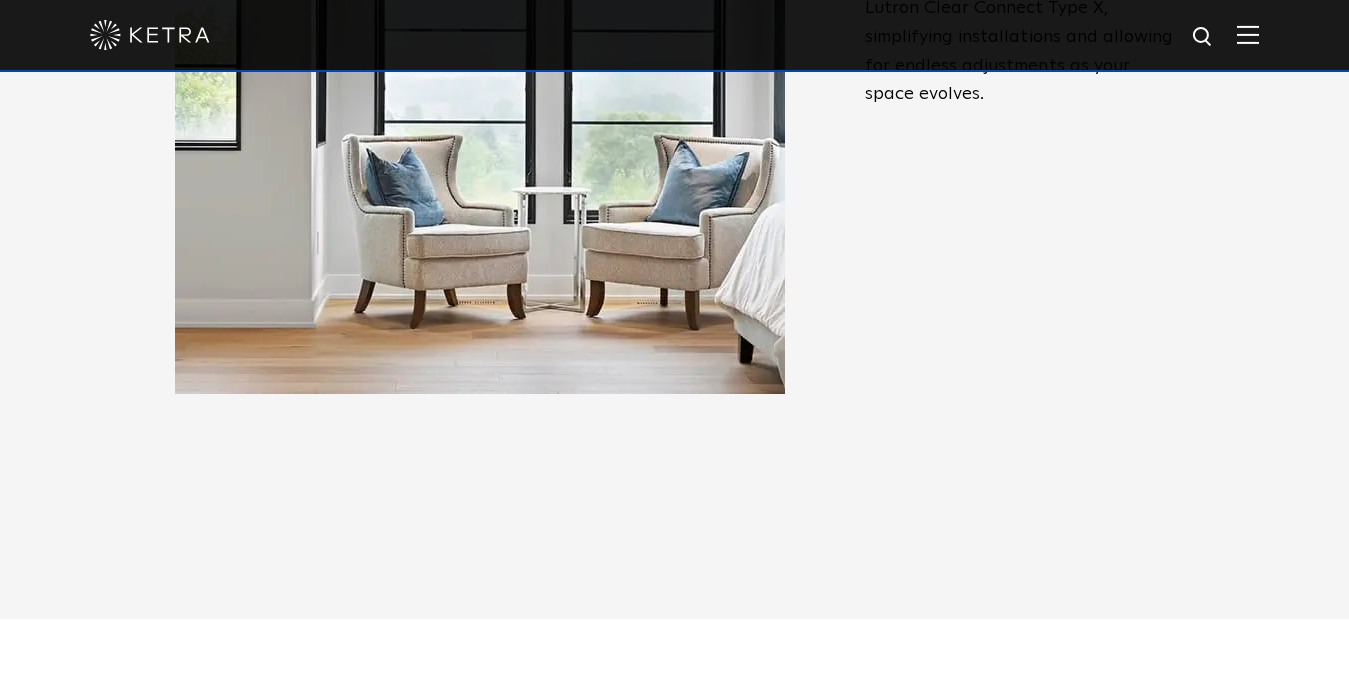 click at bounding box center (674, 36) 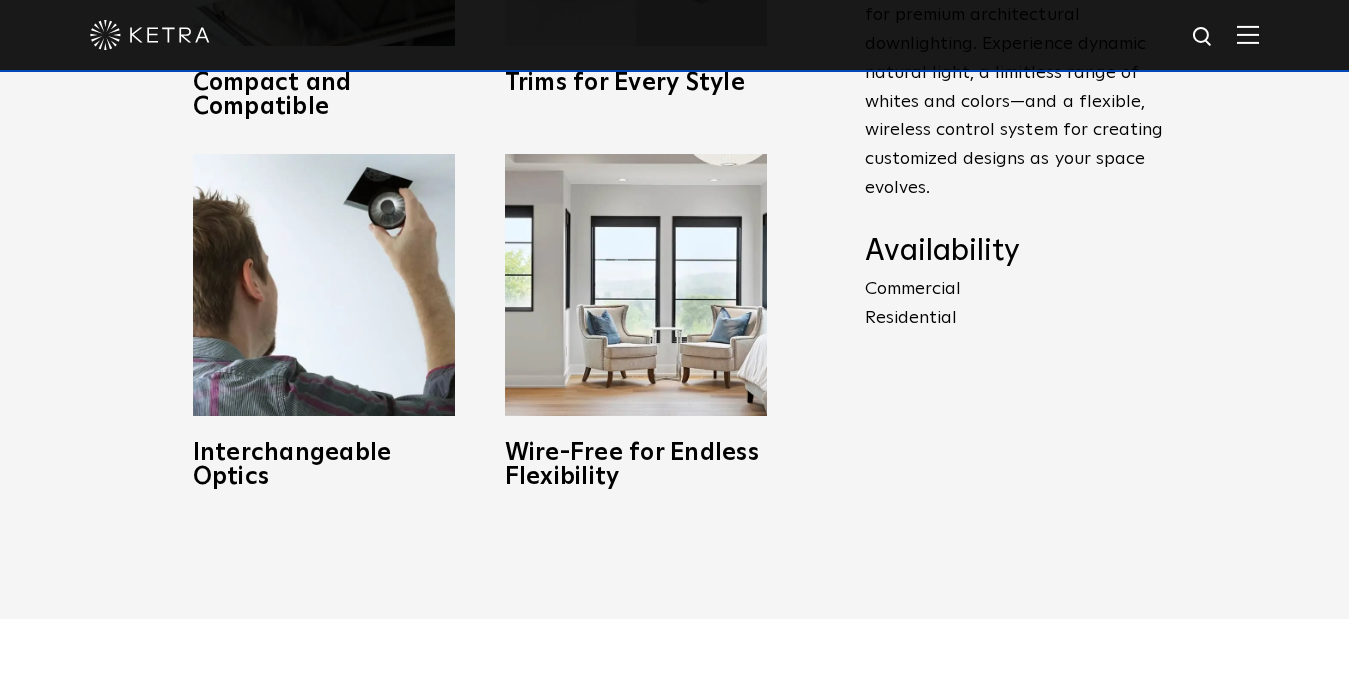 click at bounding box center (1248, 34) 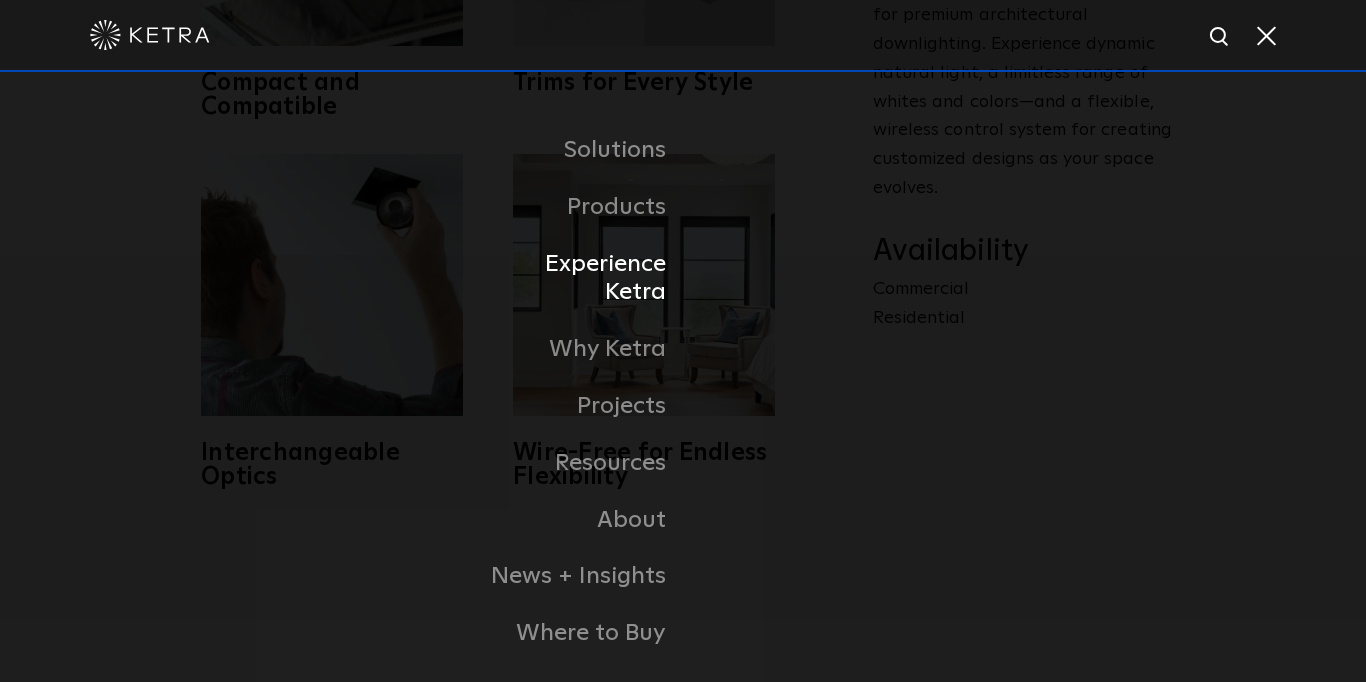 click on "Experience Ketra" at bounding box center (580, 279) 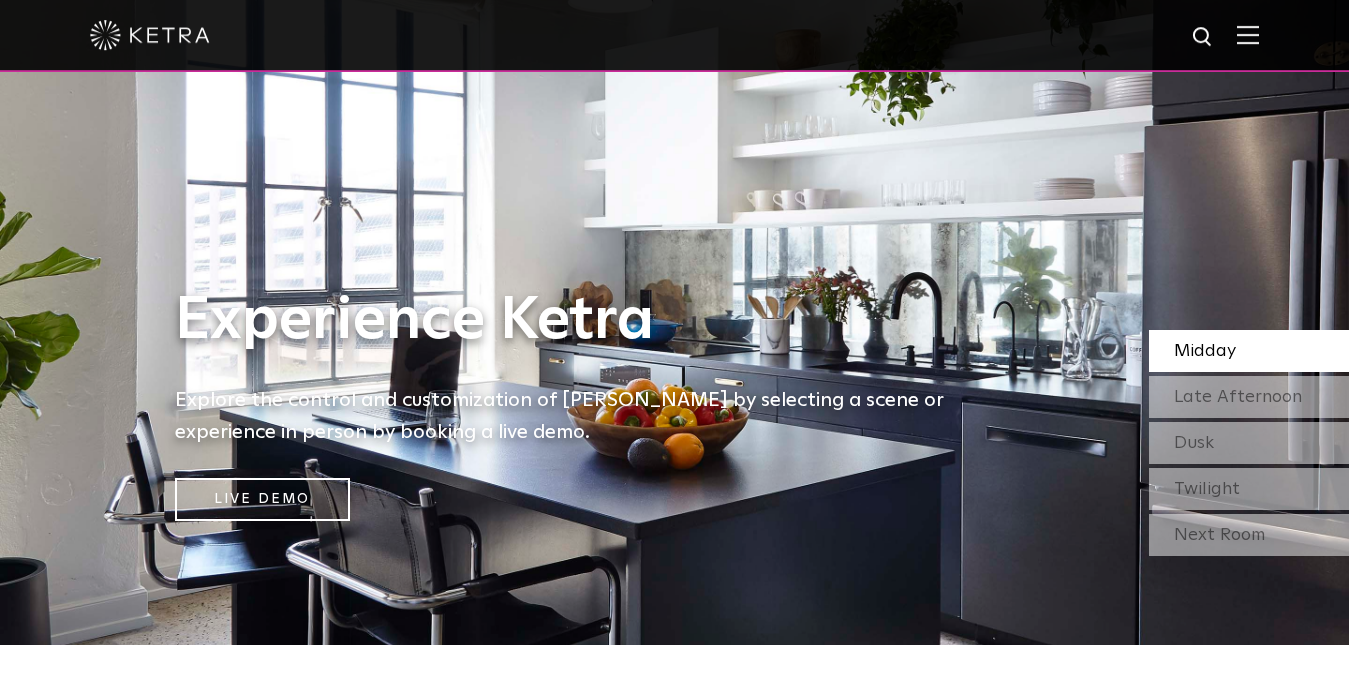 scroll, scrollTop: 0, scrollLeft: 0, axis: both 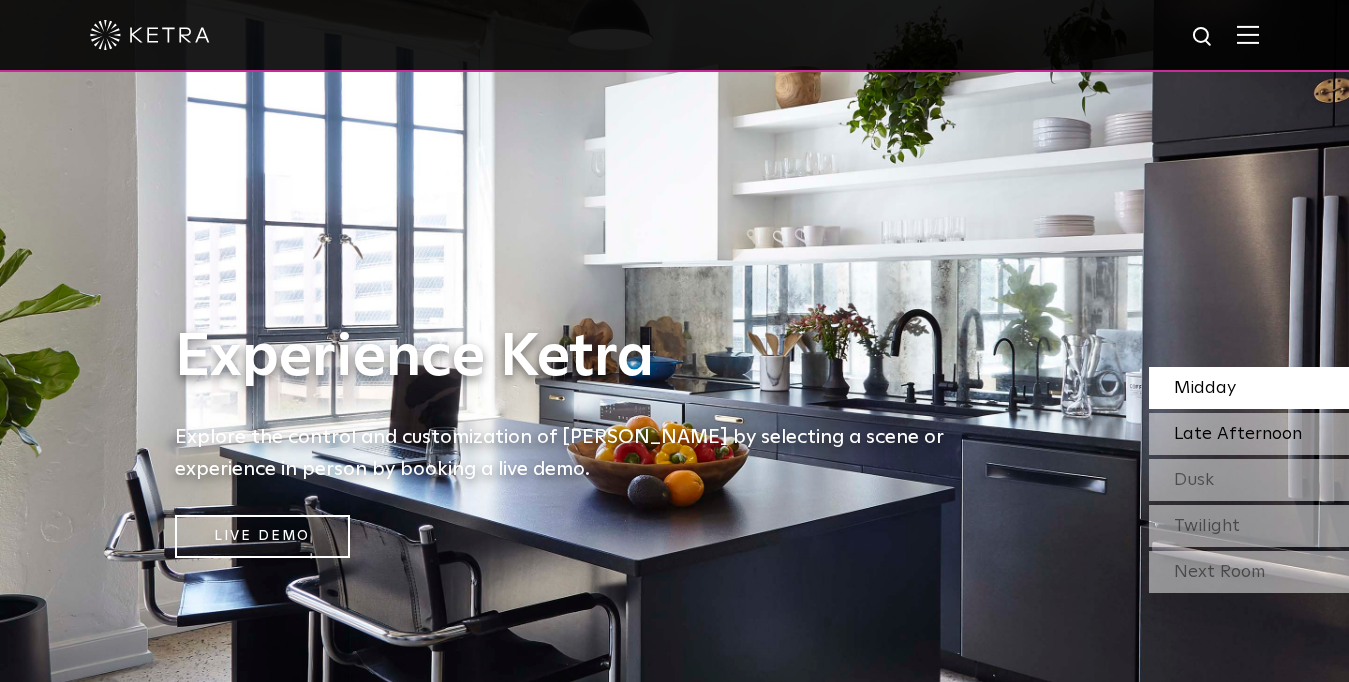 click on "Late Afternoon" at bounding box center [1249, 434] 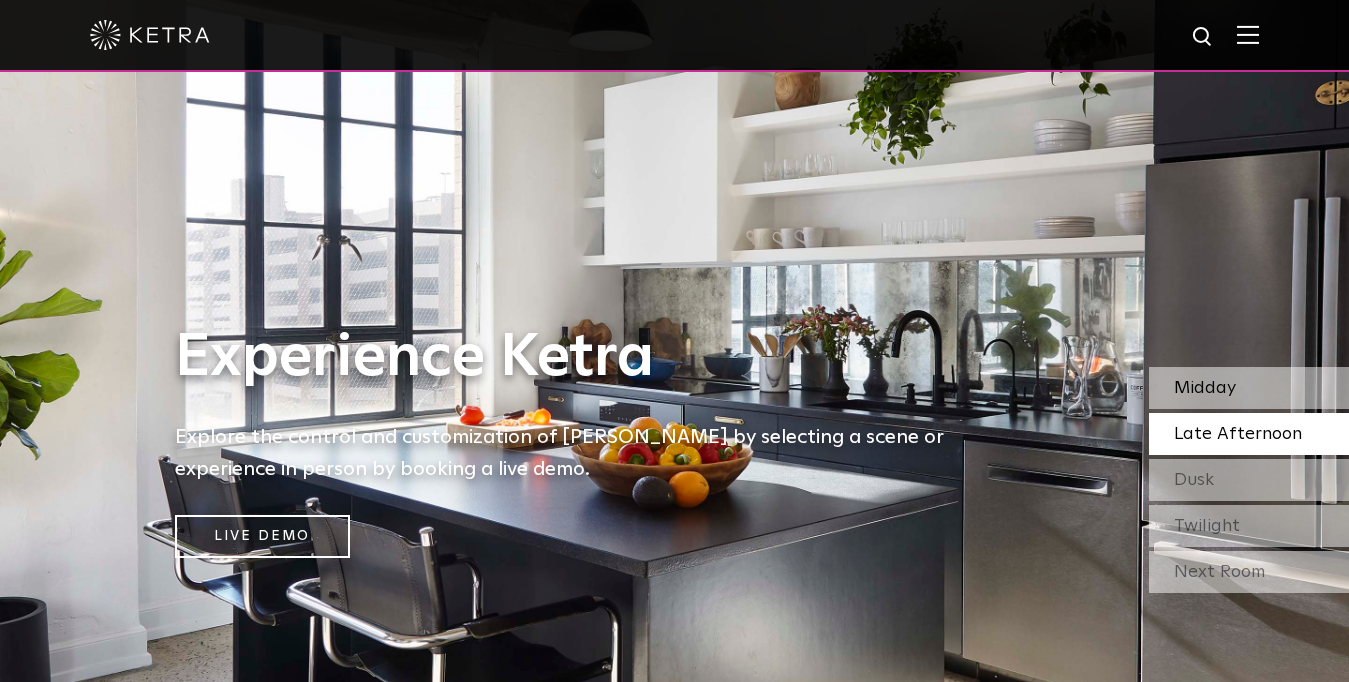 click on "Midday" at bounding box center [1205, 388] 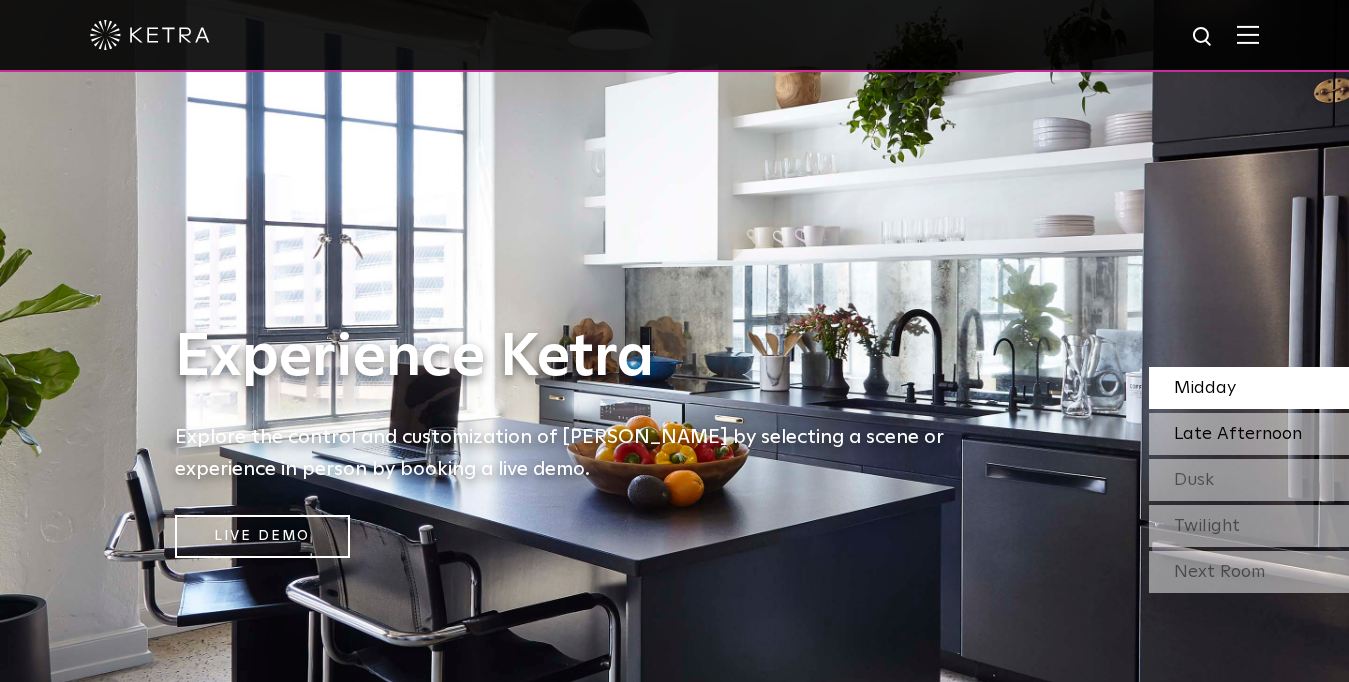 click on "Late Afternoon" at bounding box center (1238, 434) 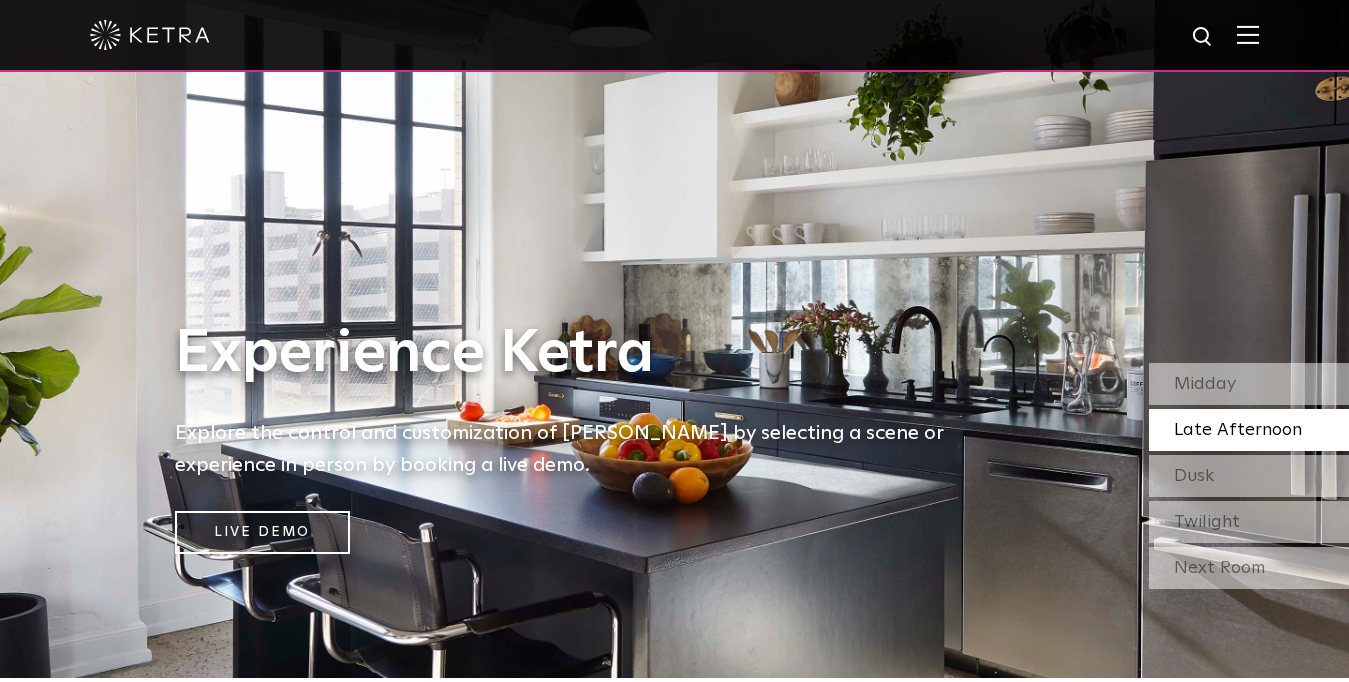 scroll, scrollTop: 0, scrollLeft: 0, axis: both 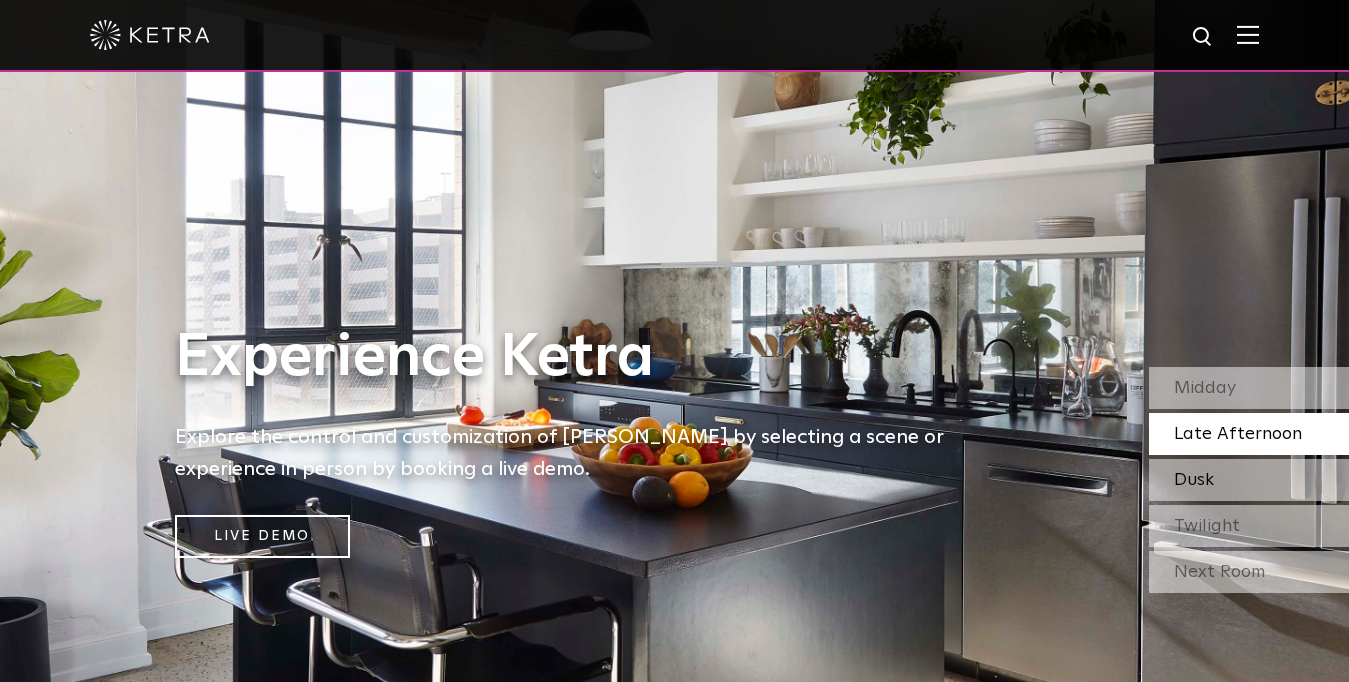 click on "Dusk" at bounding box center [1194, 480] 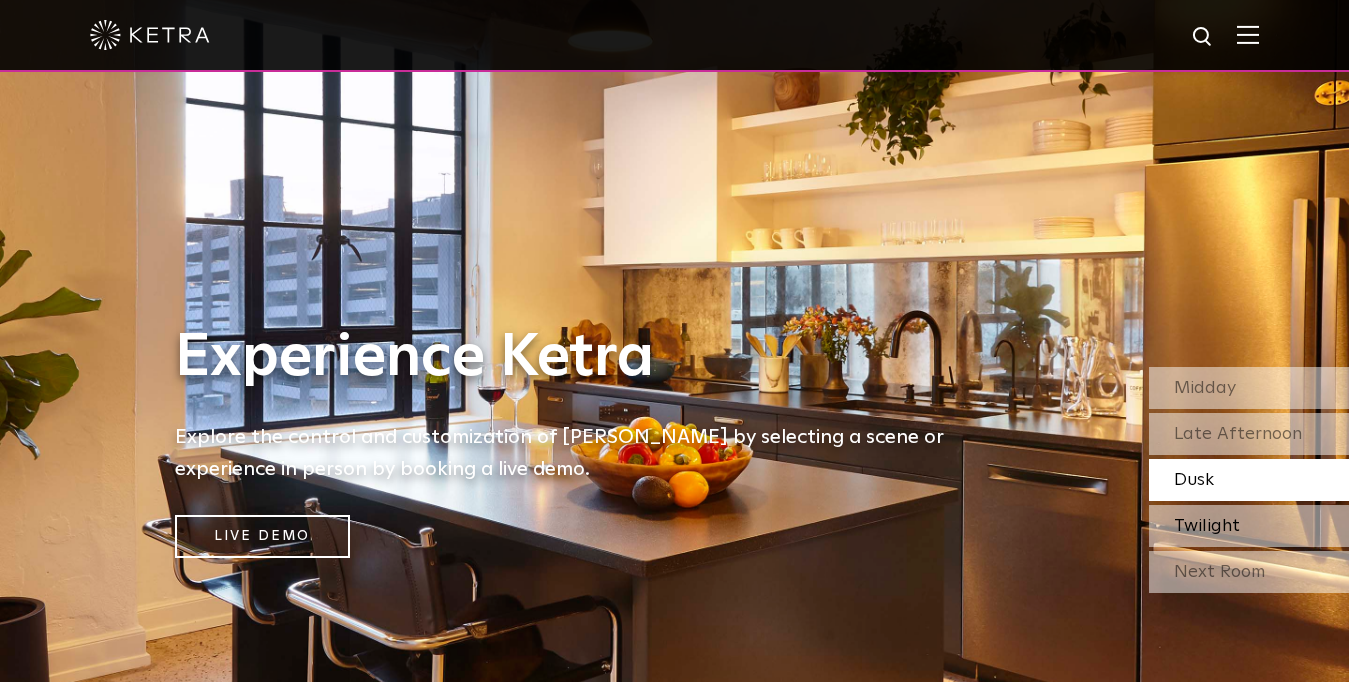 click on "Twilight" at bounding box center [1207, 526] 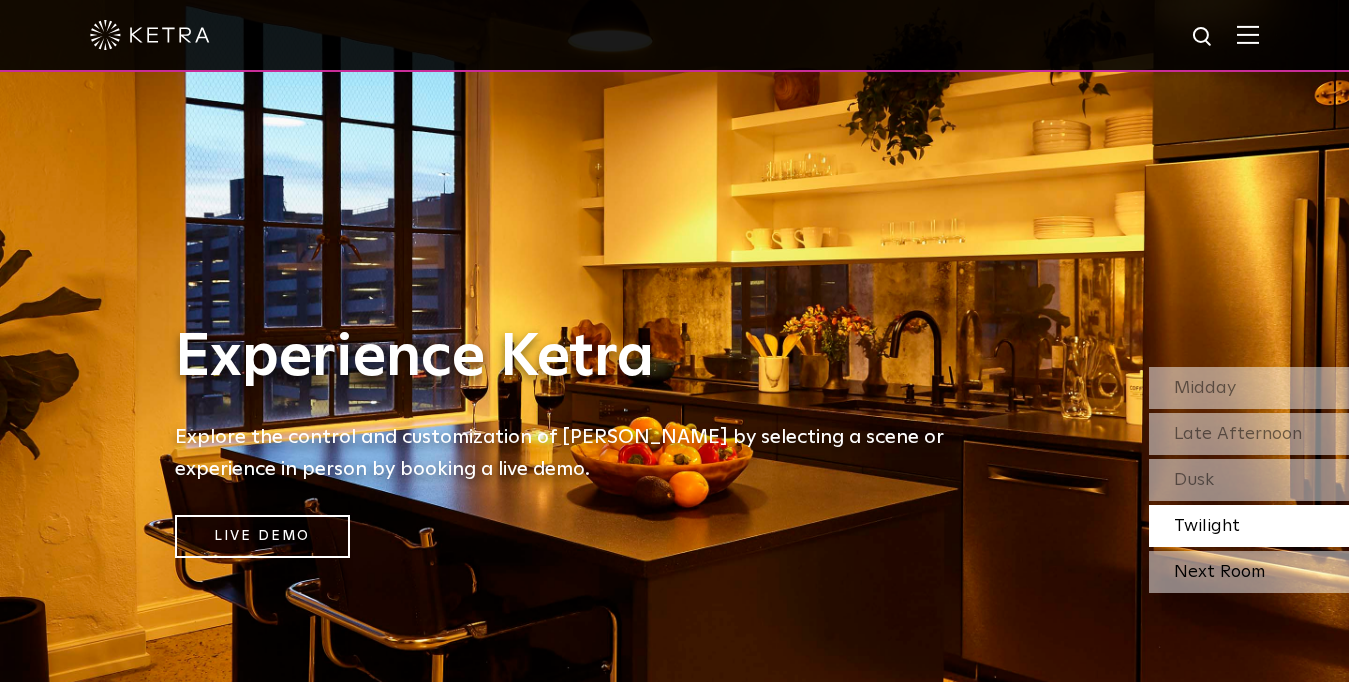 click on "Next Room" at bounding box center (1249, 572) 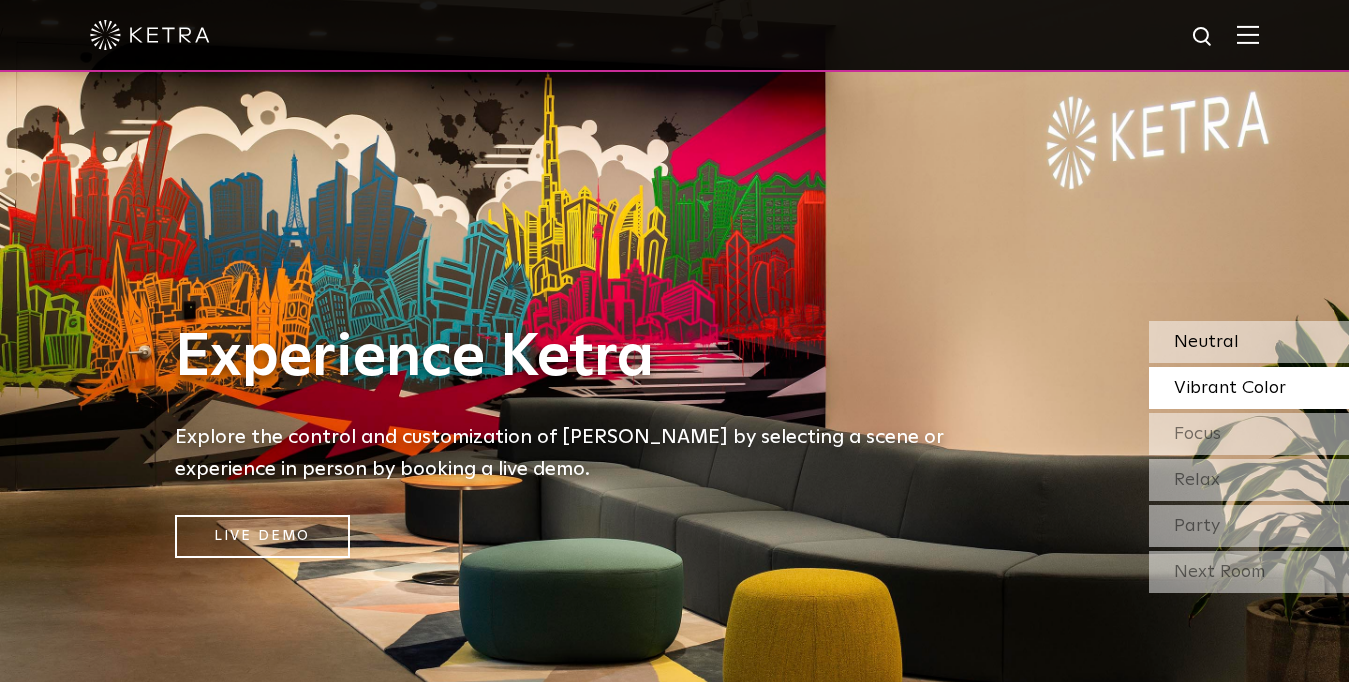 click on "Neutral" at bounding box center [1206, 342] 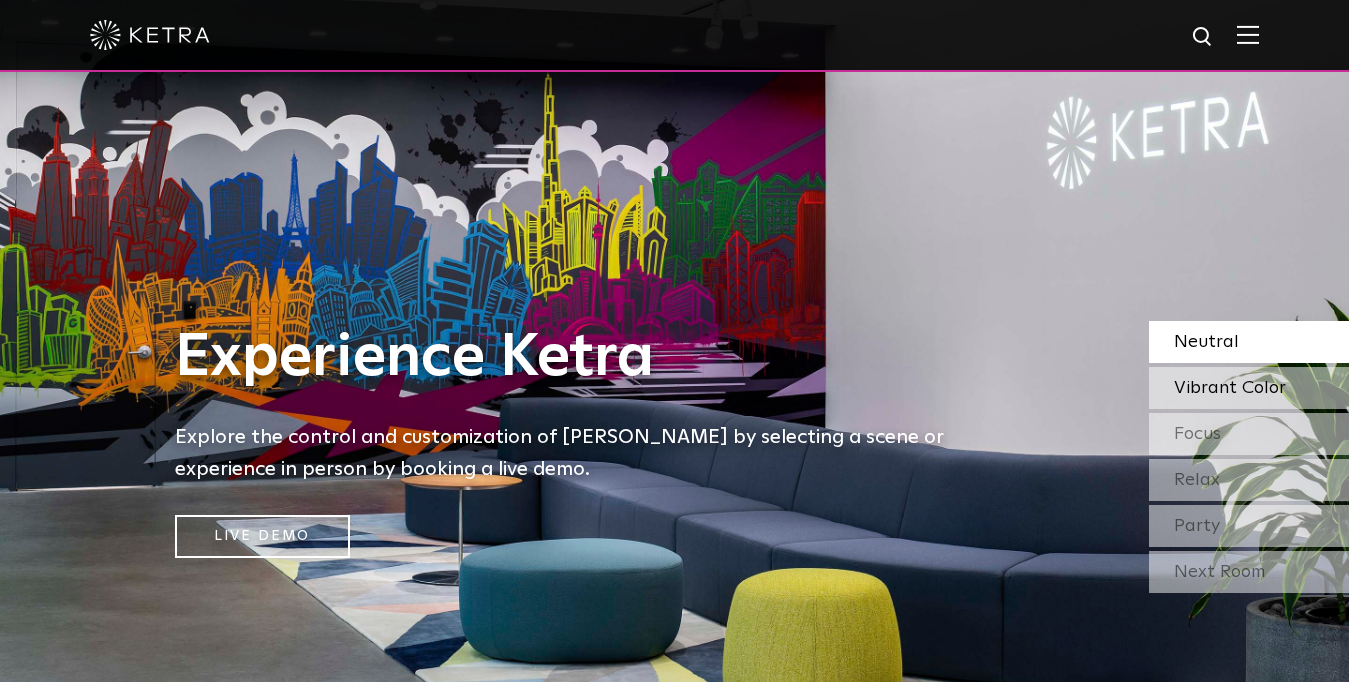 click on "Vibrant Color" at bounding box center (1230, 388) 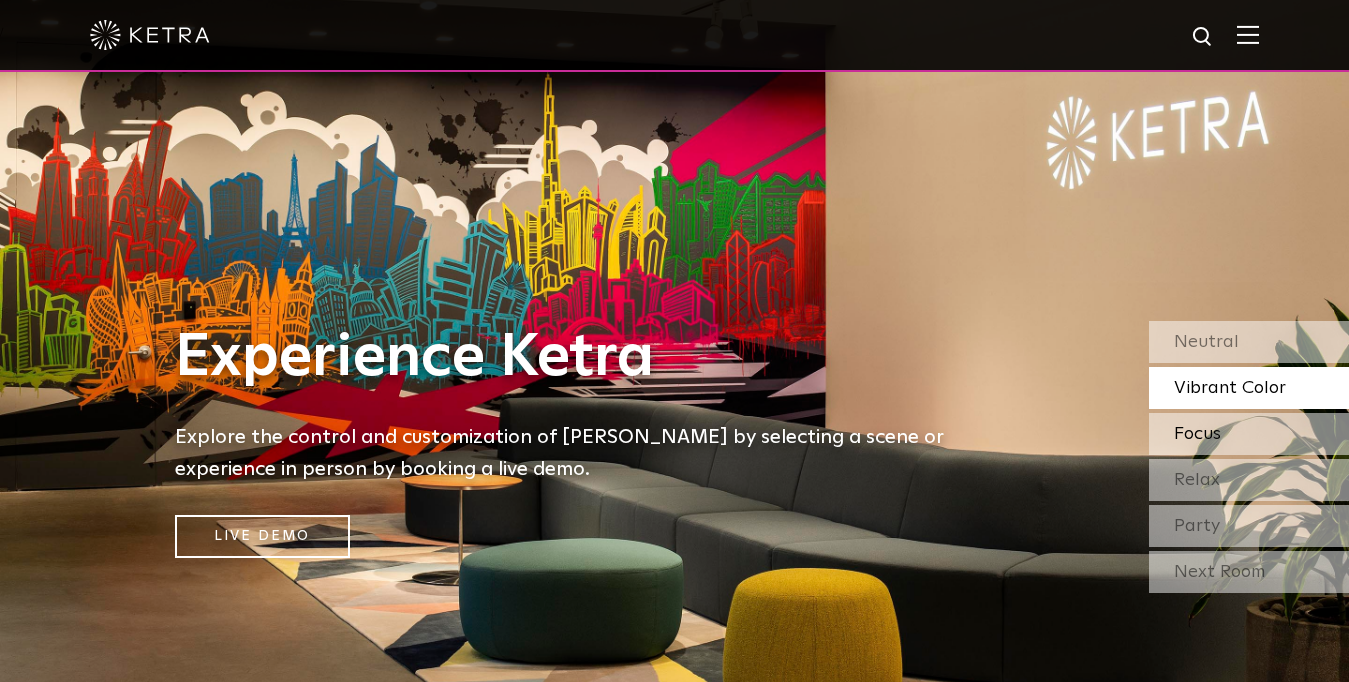 click on "Focus" at bounding box center (1249, 434) 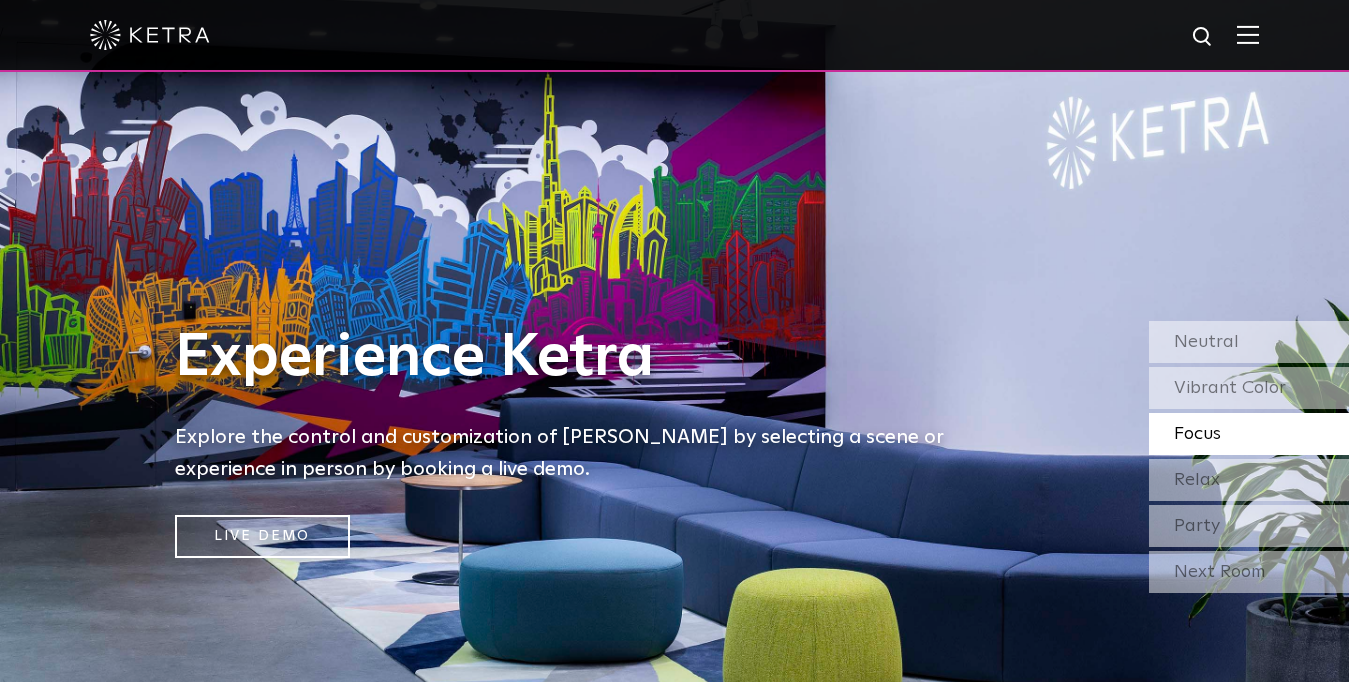 click on "Next Room" at bounding box center (1249, 572) 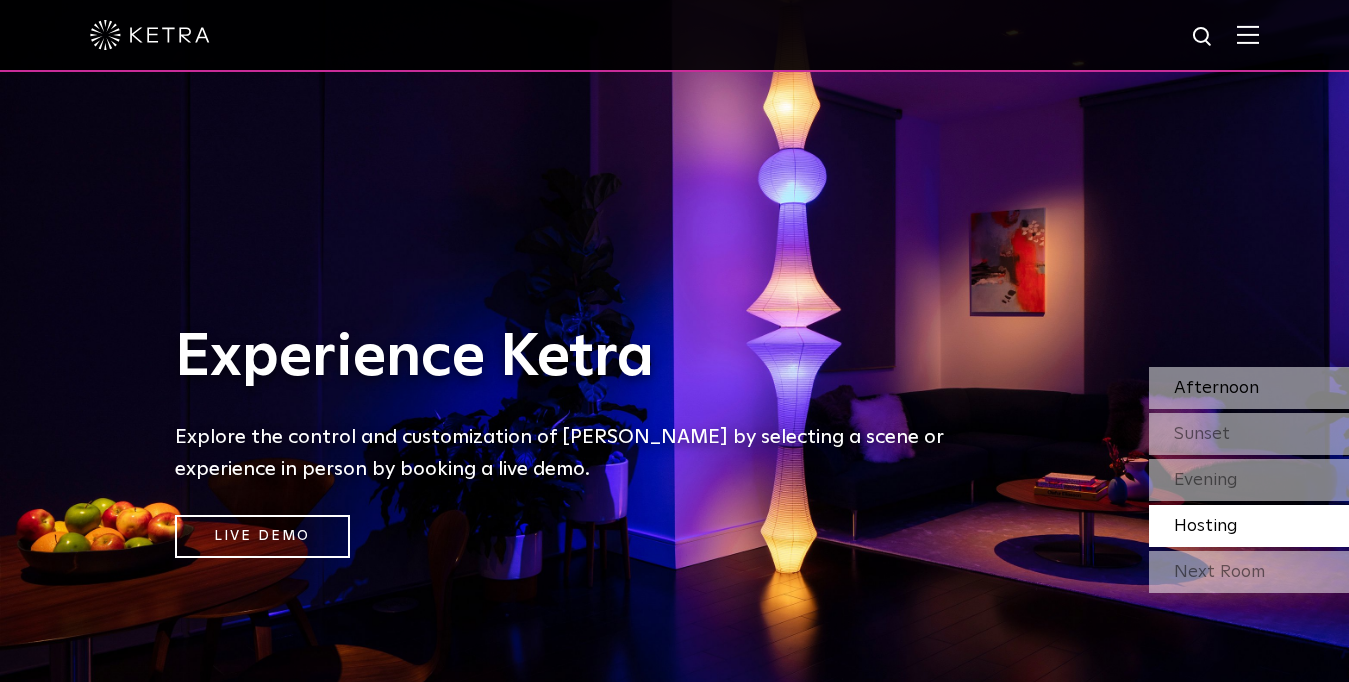 click on "Afternoon" at bounding box center (1216, 388) 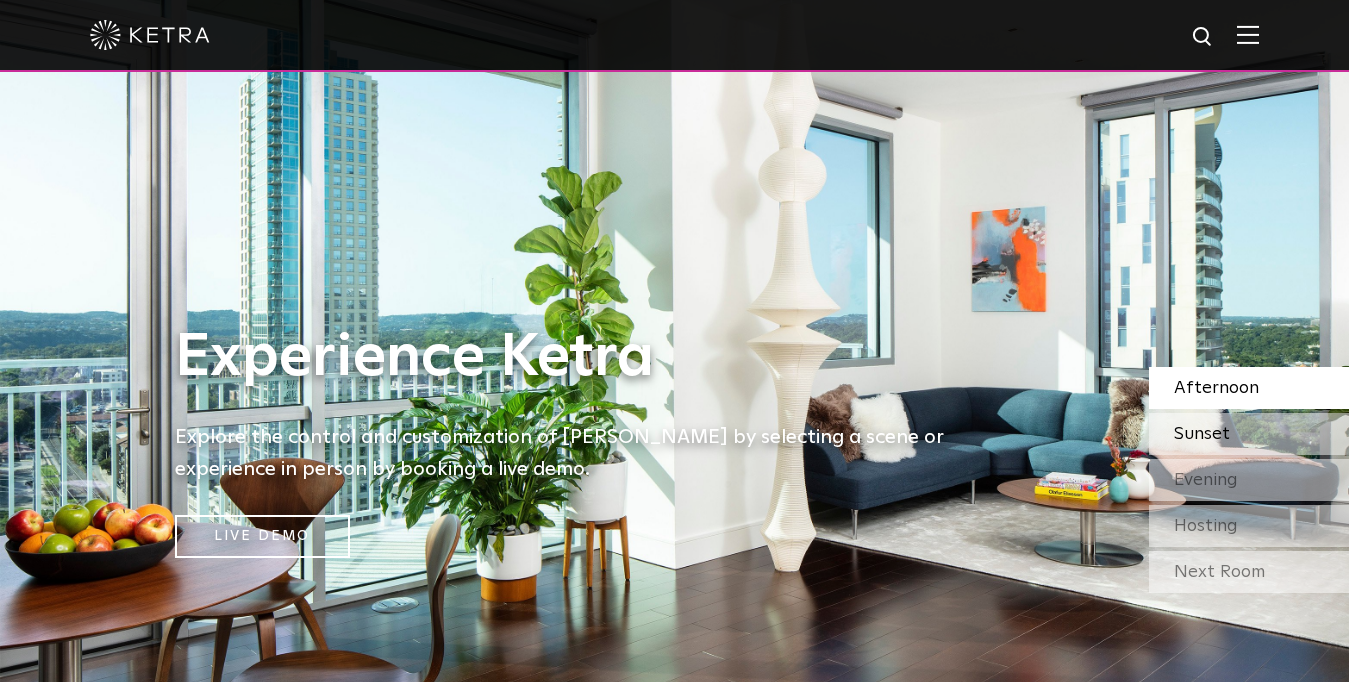 click on "Sunset" at bounding box center (1249, 434) 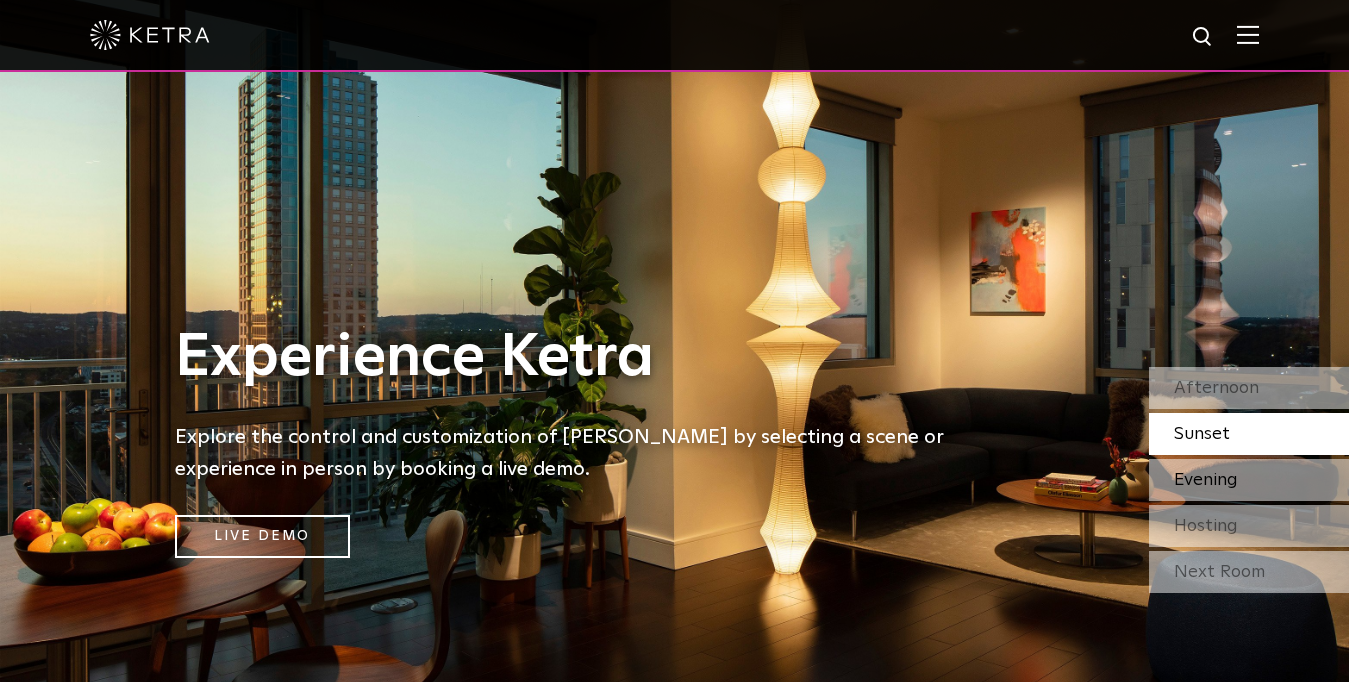 click on "Evening" at bounding box center [1206, 480] 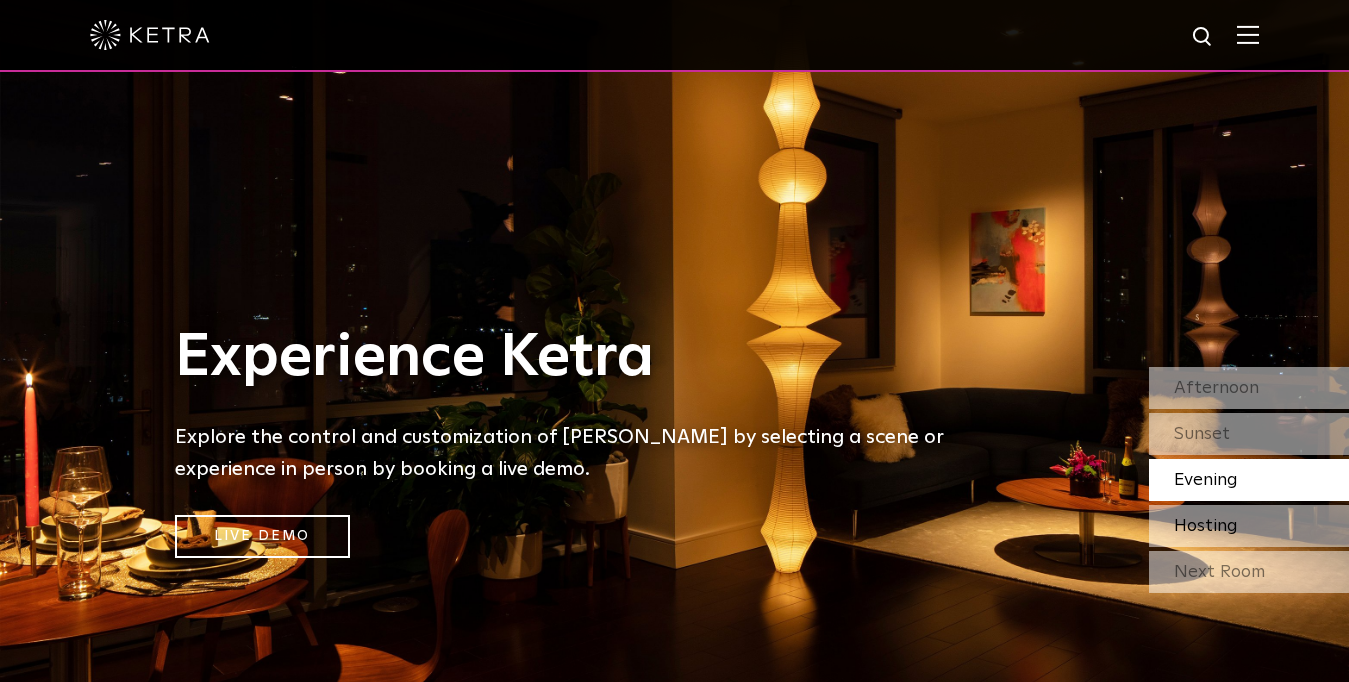 click on "Hosting" at bounding box center [1249, 526] 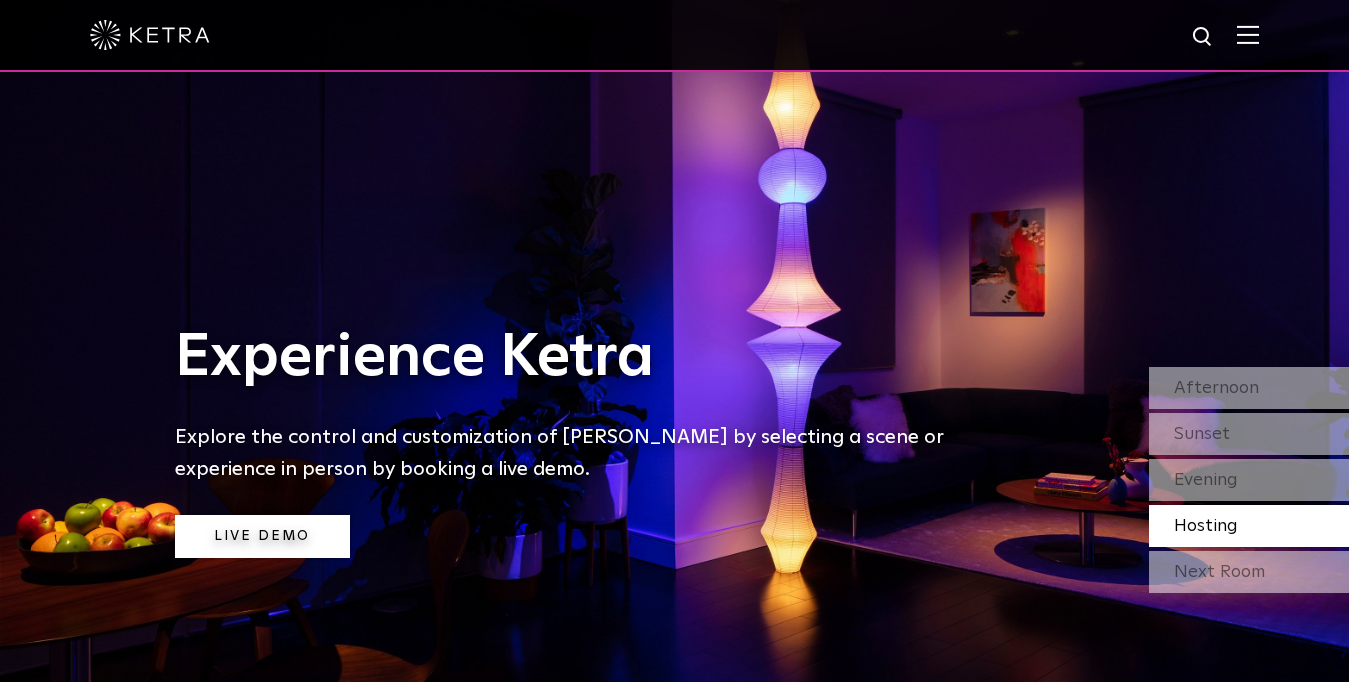 click on "Live Demo" at bounding box center (262, 536) 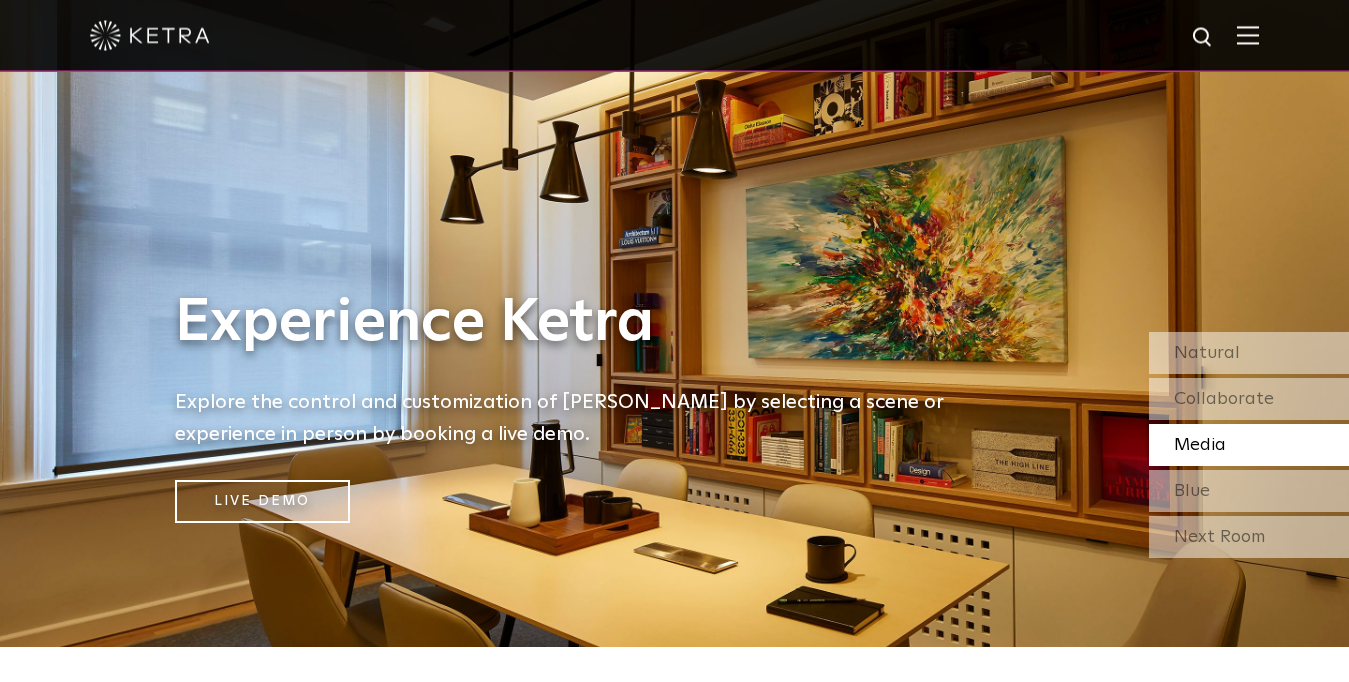 scroll, scrollTop: 0, scrollLeft: 0, axis: both 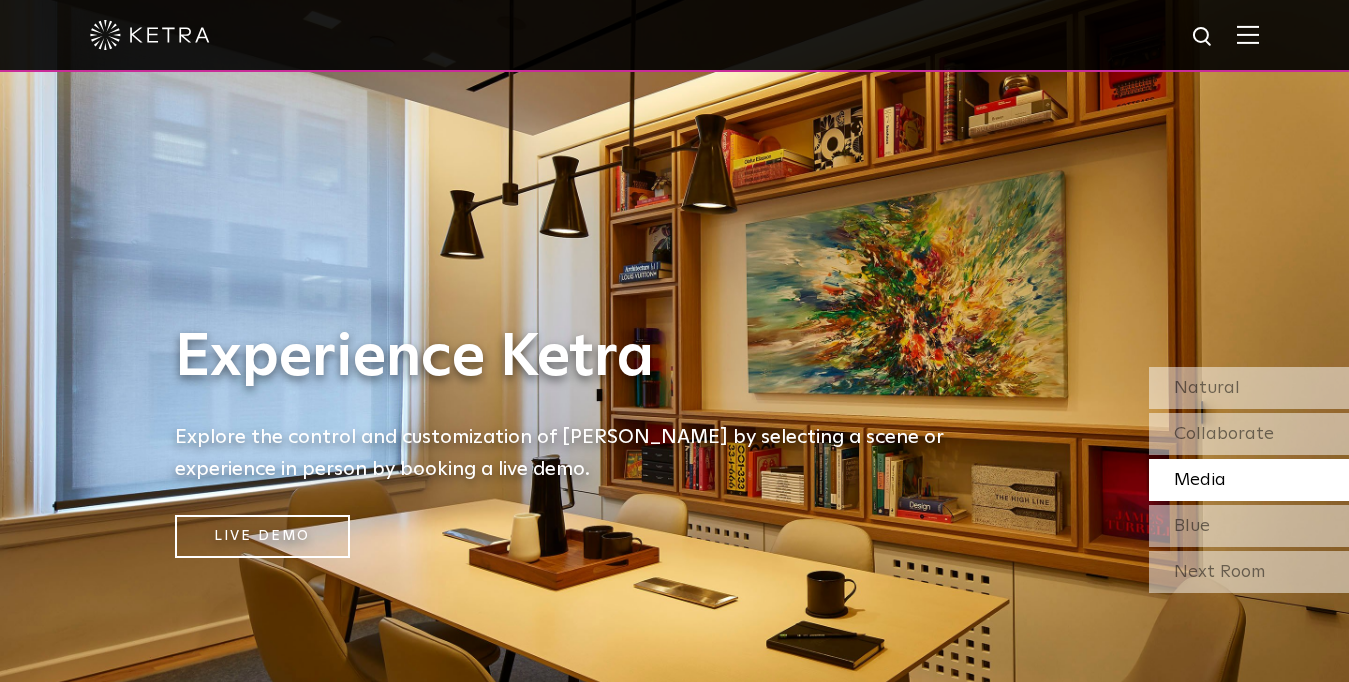 click at bounding box center [674, 35] 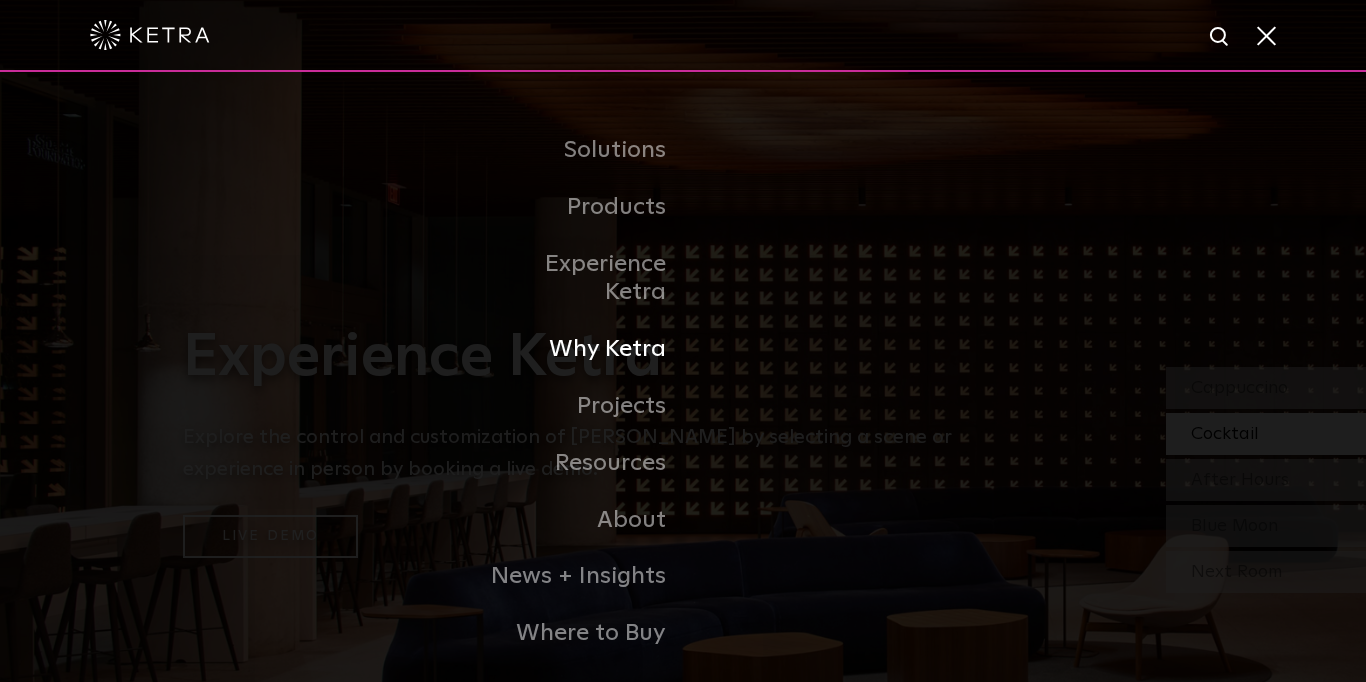 click on "Why Ketra" at bounding box center (580, 349) 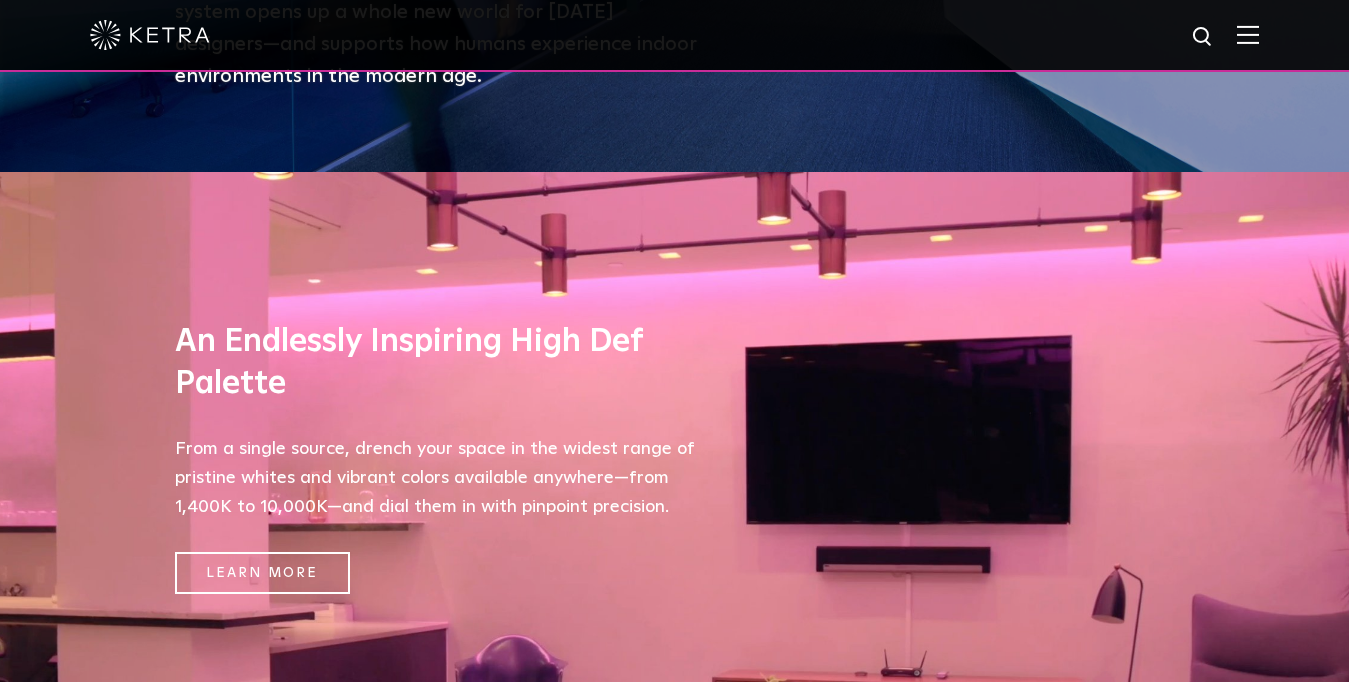 scroll, scrollTop: 612, scrollLeft: 0, axis: vertical 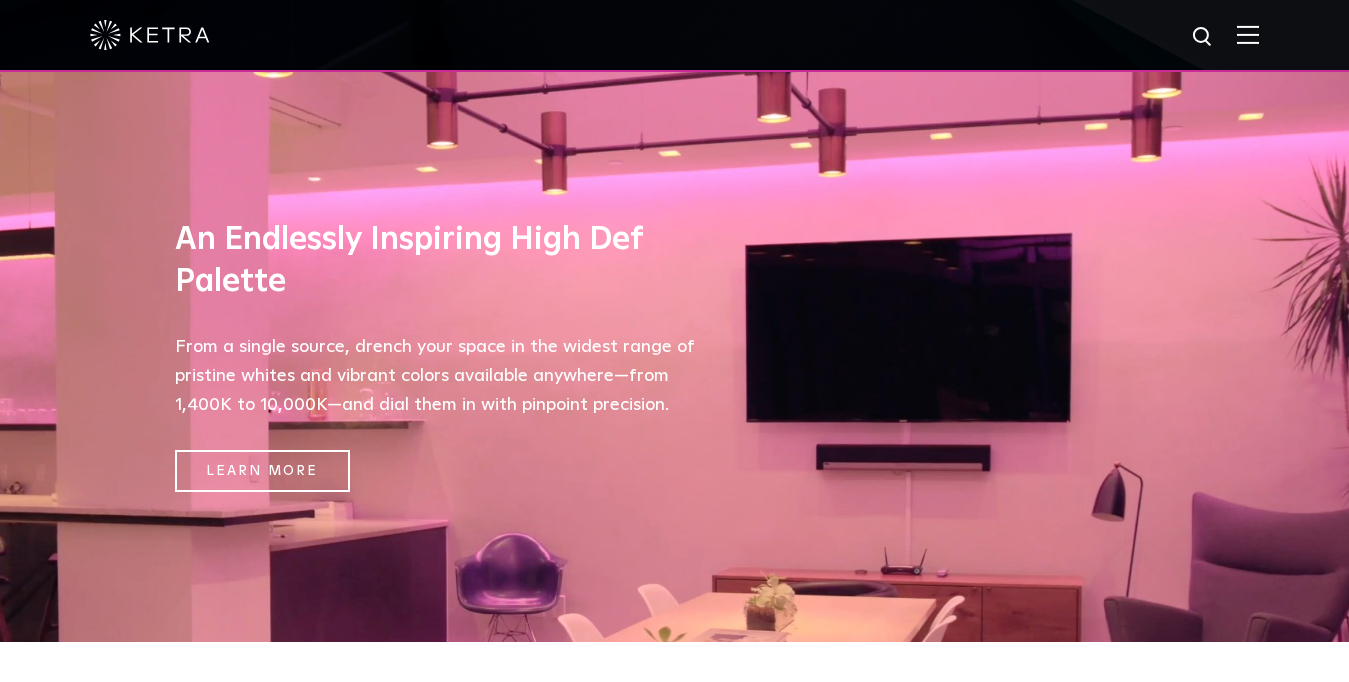 click on "An Endlessly Inspiring High Def Palette
From a single source, drench your space in the widest range of pristine whites and vibrant colors available anywhere—from 1,400K to 10,000K—and dial them in with pinpoint precision.
Learn More" at bounding box center (435, 356) 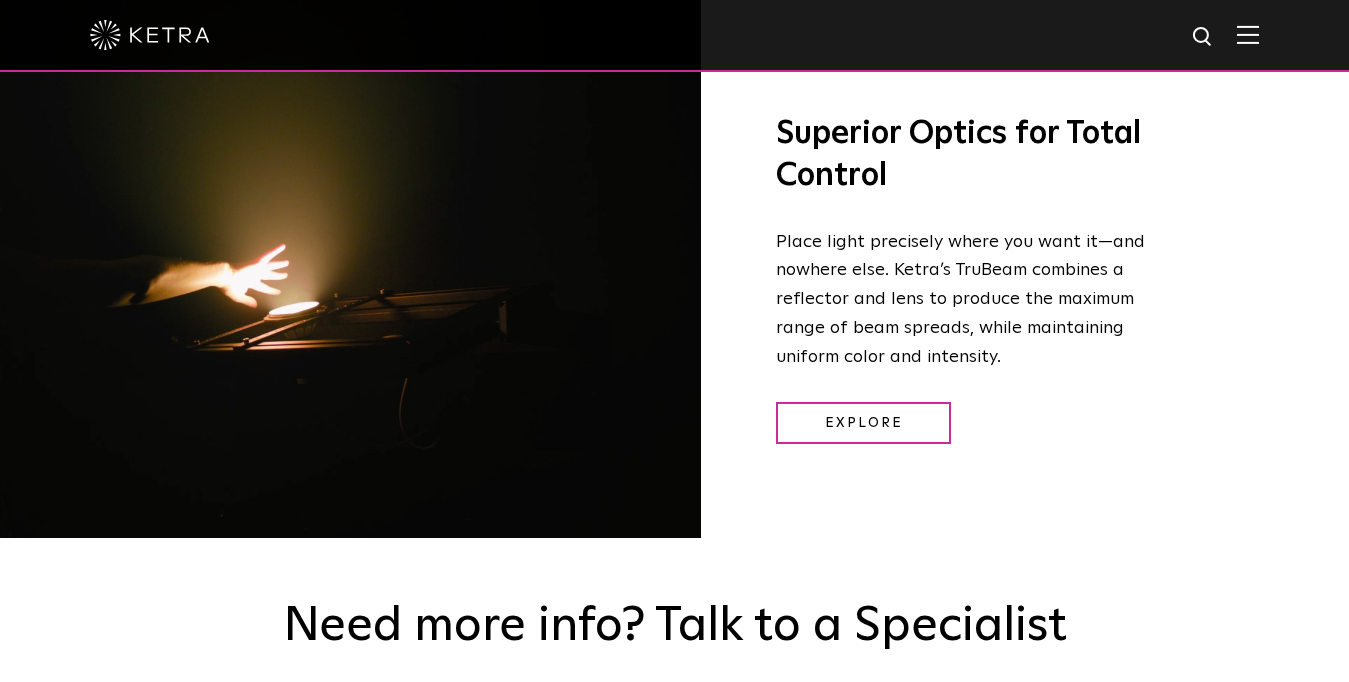 scroll, scrollTop: 2040, scrollLeft: 0, axis: vertical 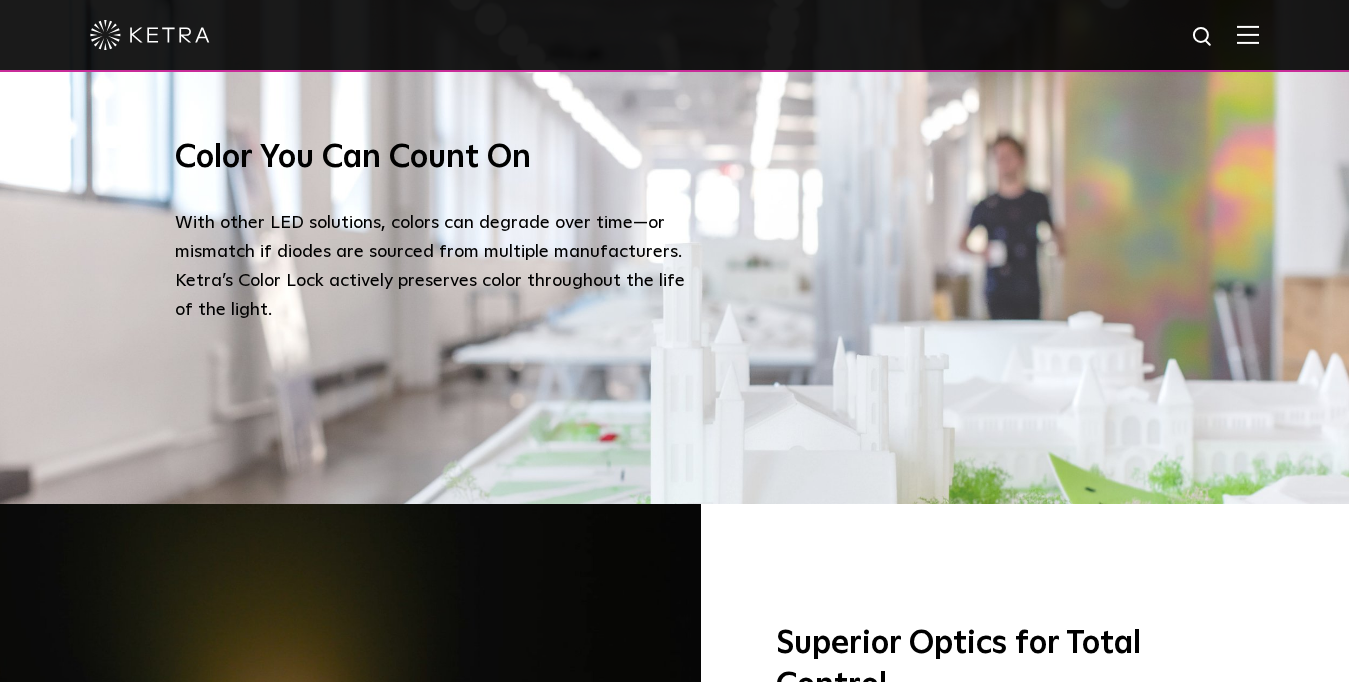click at bounding box center (1248, 34) 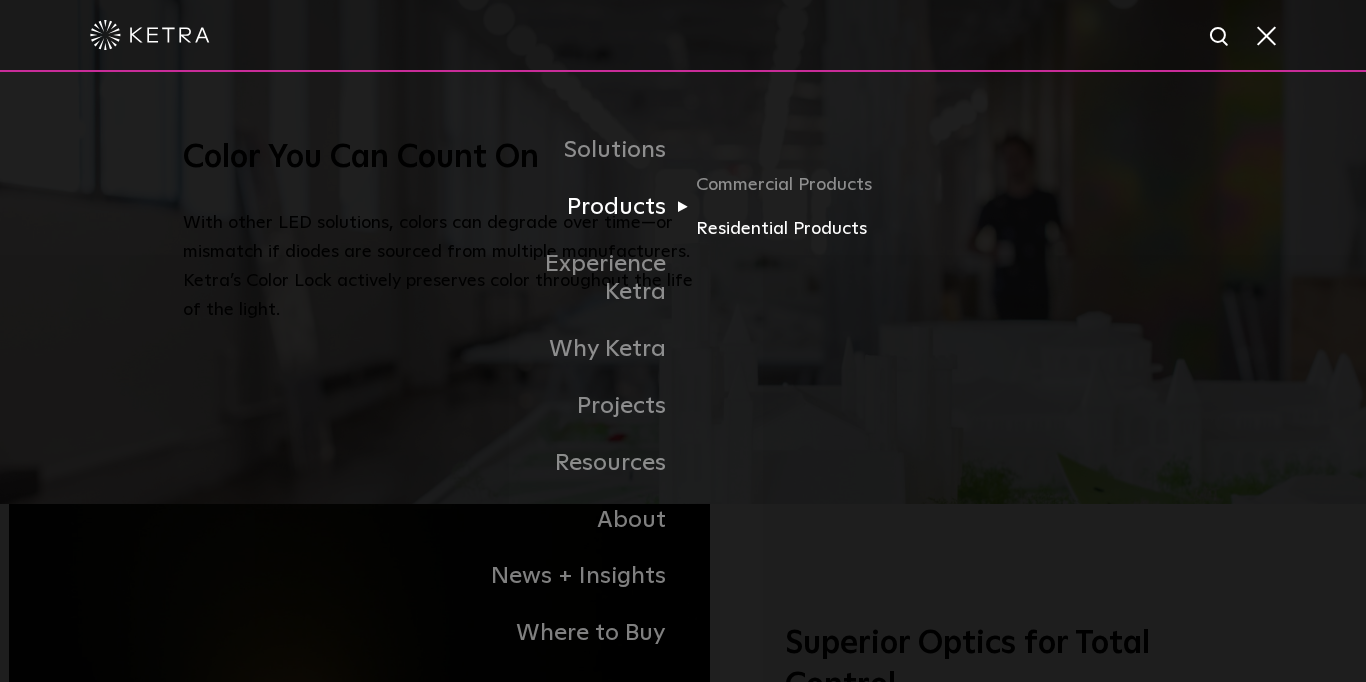 click on "Residential Products" at bounding box center (792, 229) 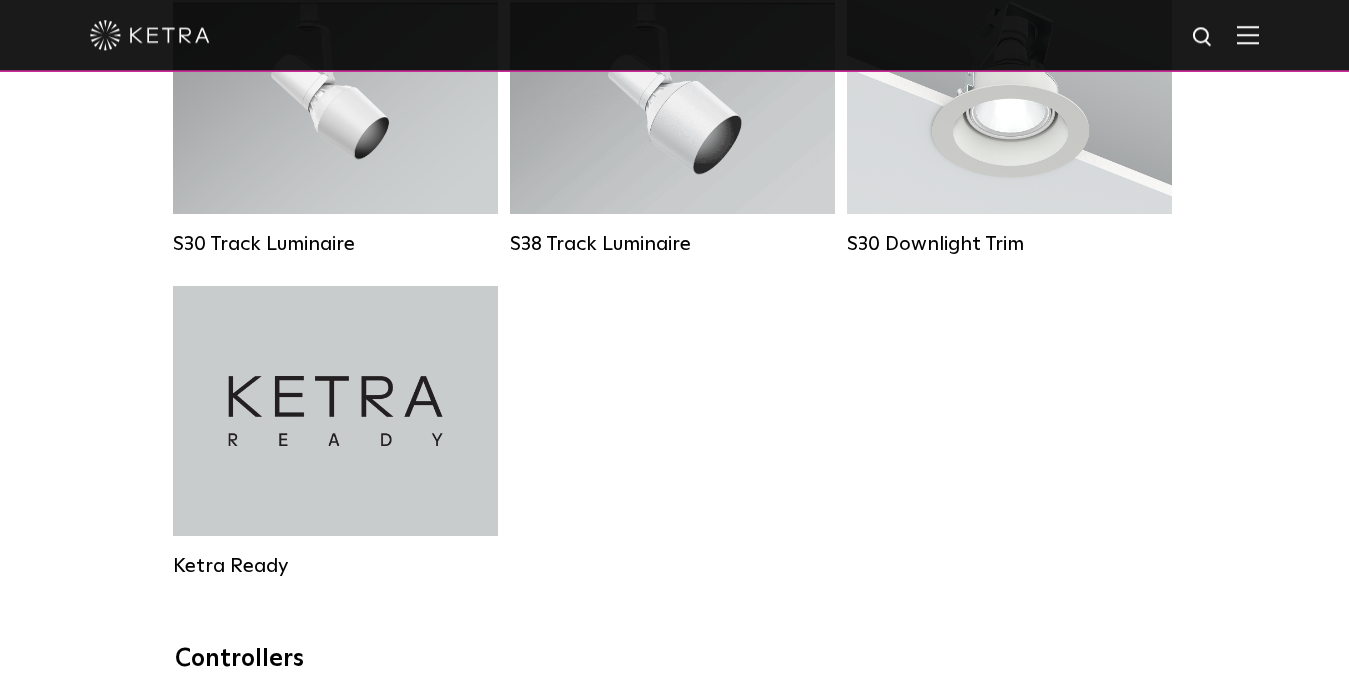scroll, scrollTop: 1734, scrollLeft: 0, axis: vertical 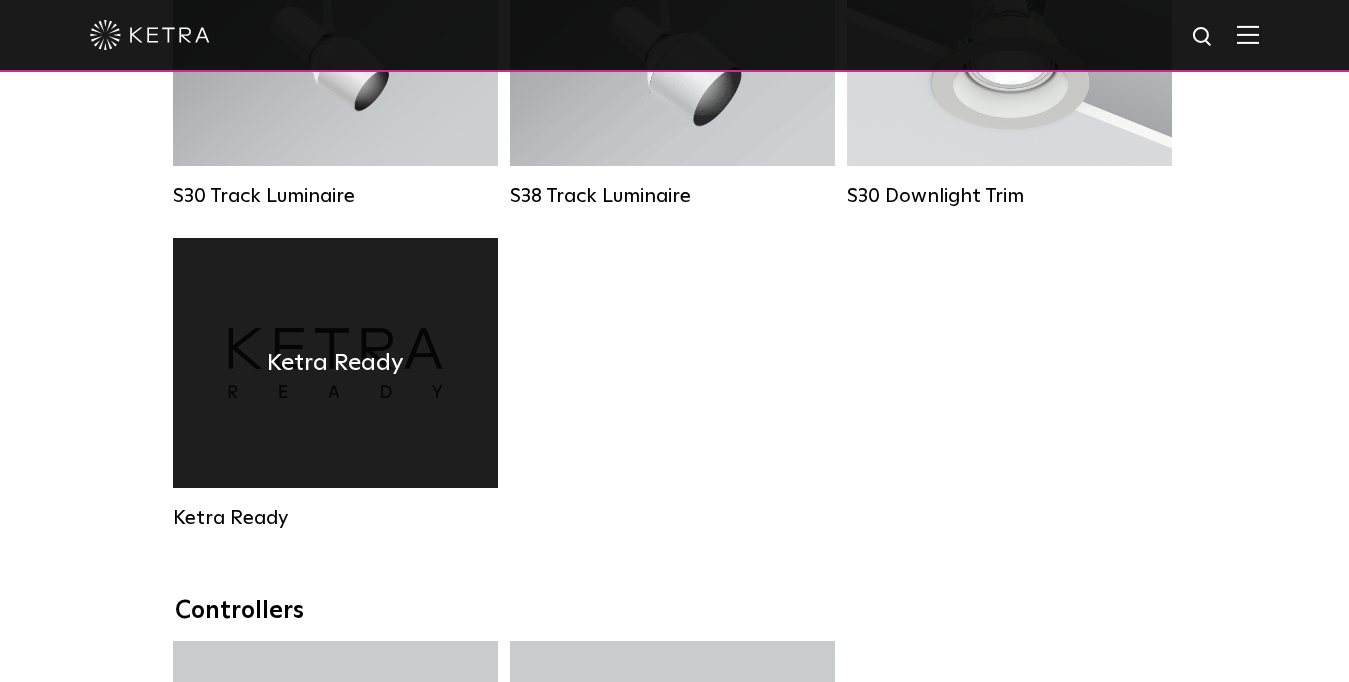click on "Ketra Ready" at bounding box center (335, 363) 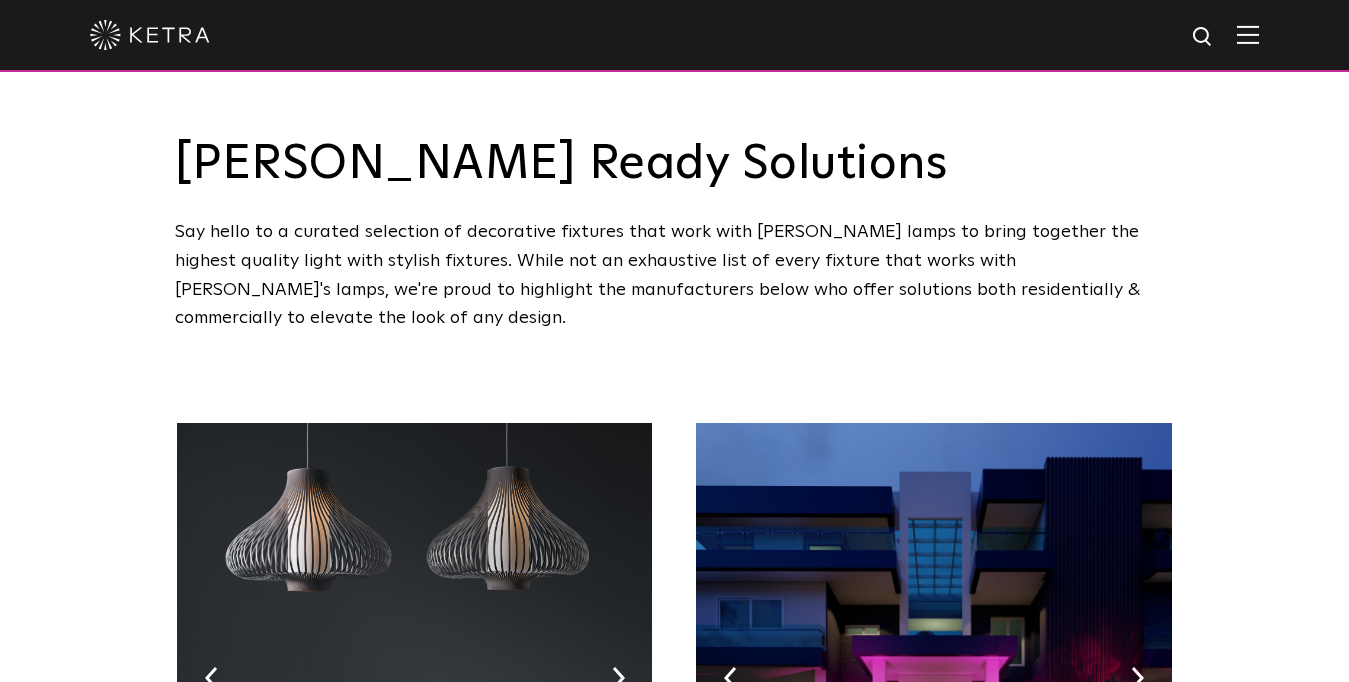 scroll, scrollTop: 408, scrollLeft: 0, axis: vertical 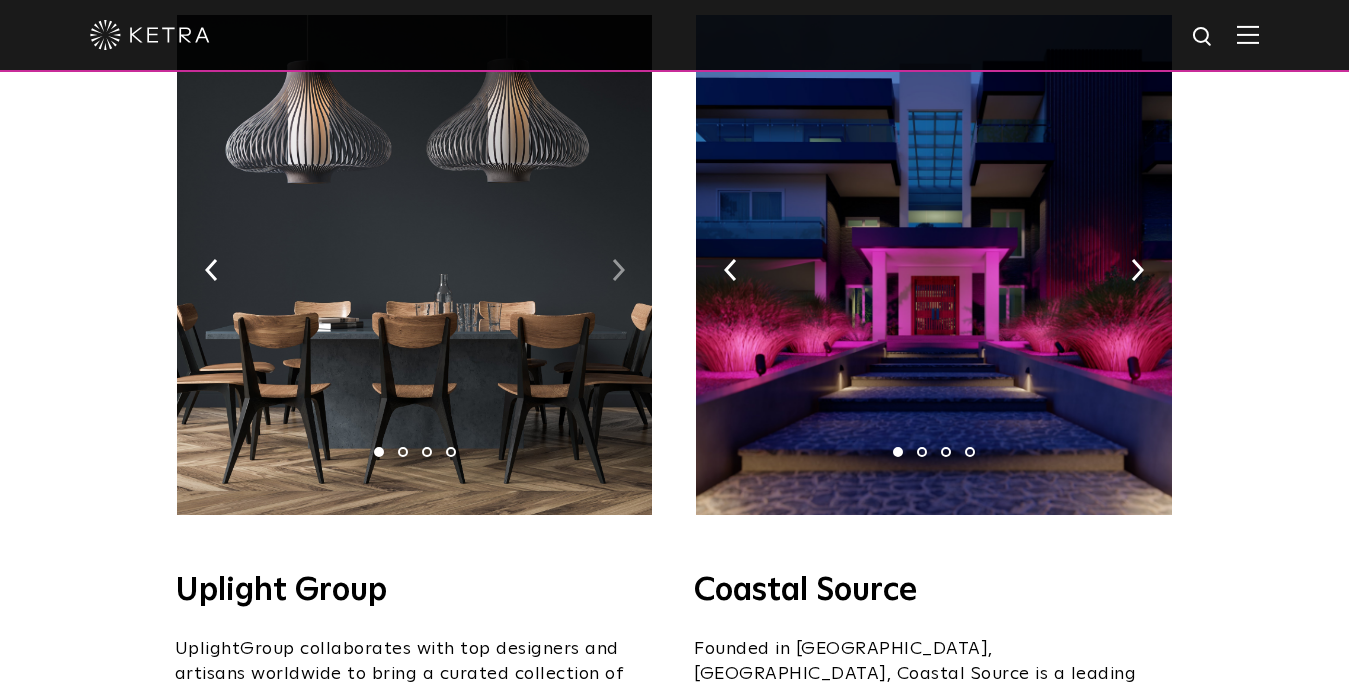 click at bounding box center [618, 270] 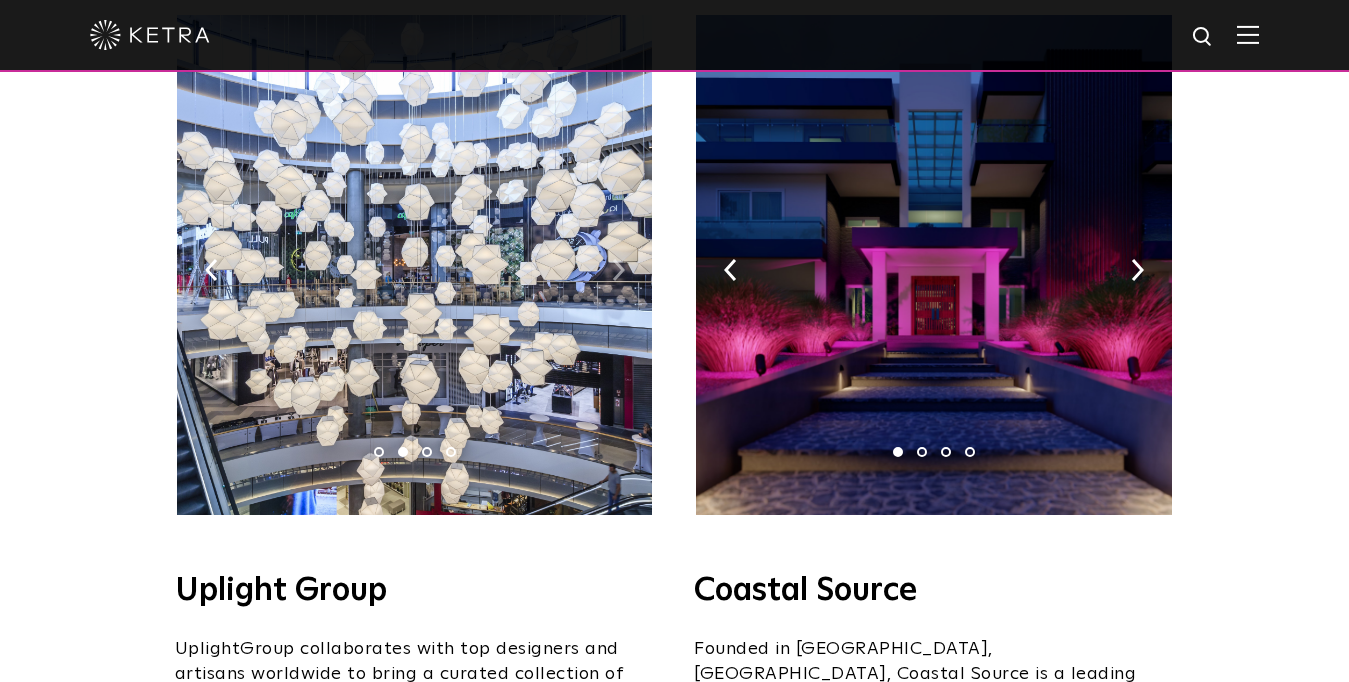 click at bounding box center [618, 270] 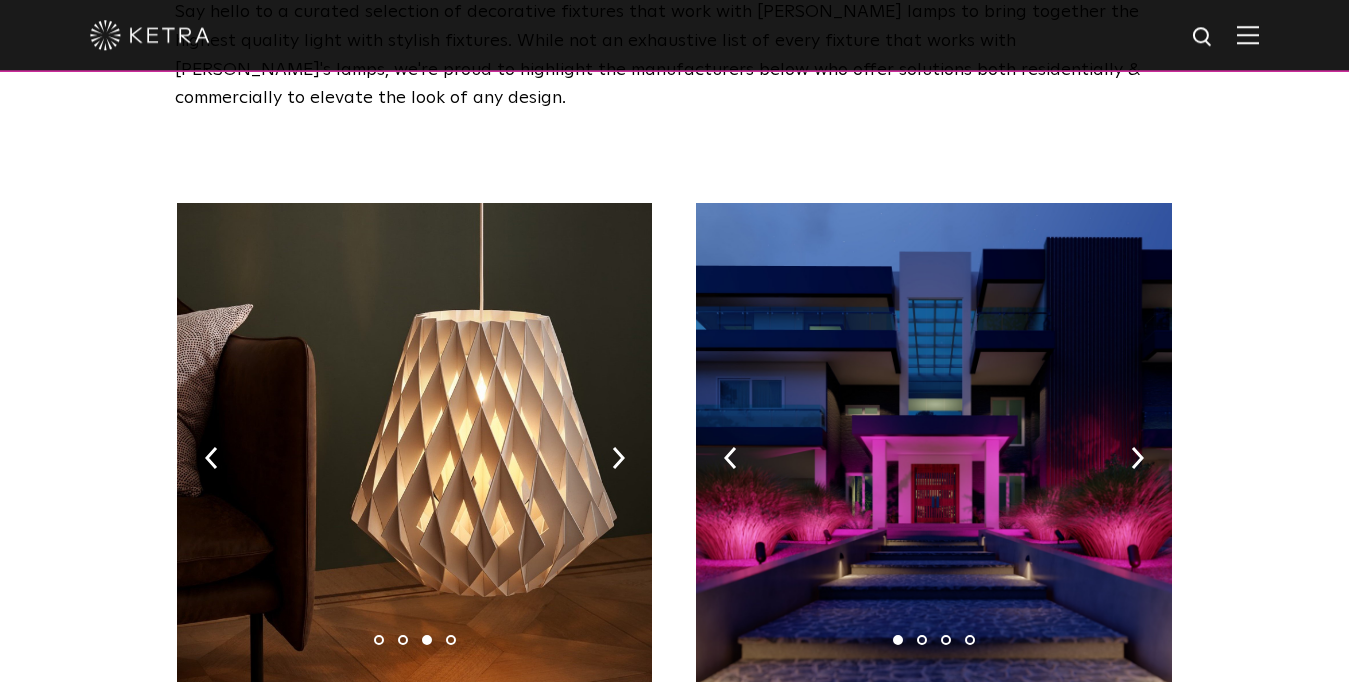 scroll, scrollTop: 0, scrollLeft: 0, axis: both 